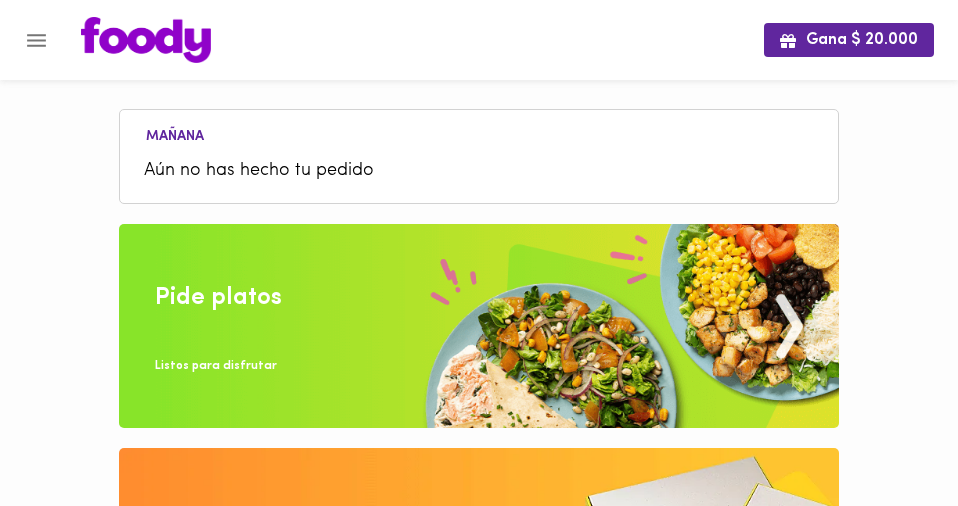 scroll, scrollTop: 0, scrollLeft: 0, axis: both 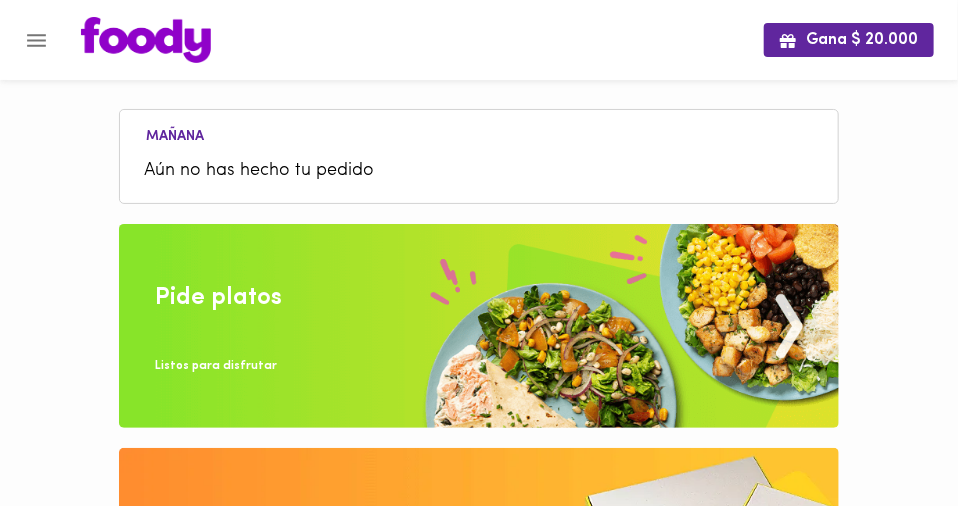 click on "Aún no has hecho tu pedido" at bounding box center [479, 171] 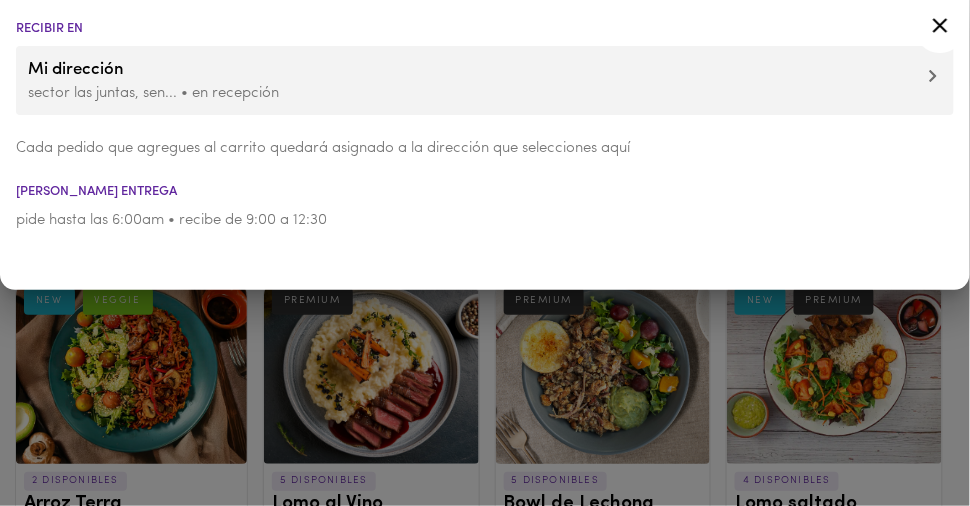 click 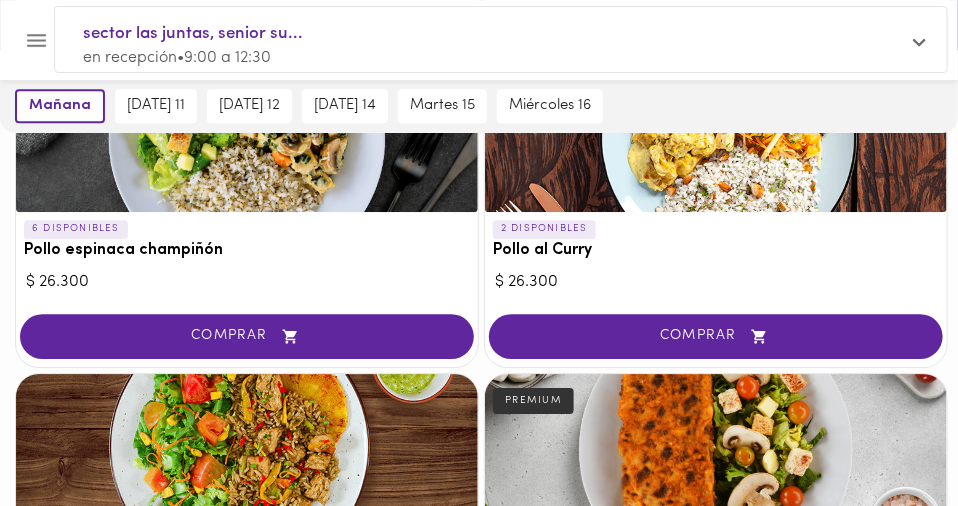 scroll, scrollTop: 1772, scrollLeft: 0, axis: vertical 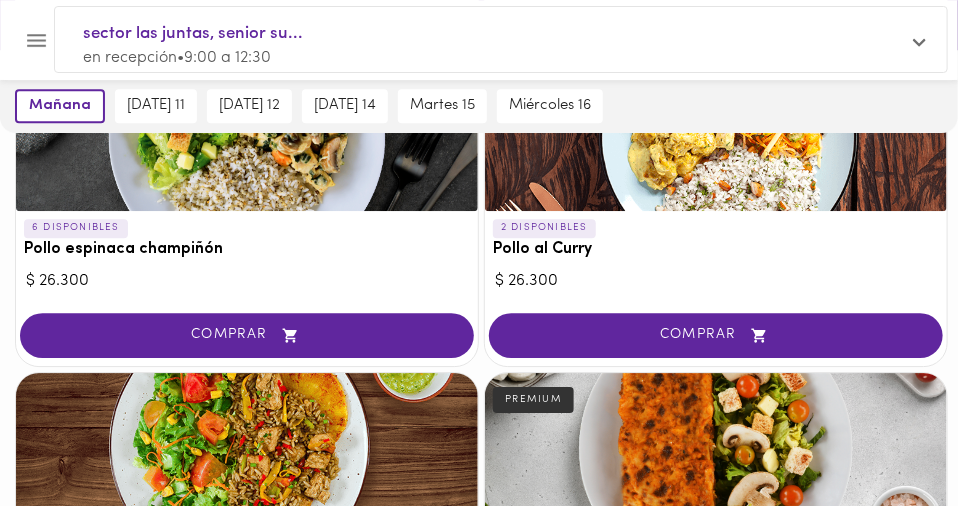 click on "COMPRAR" at bounding box center [716, 1270] 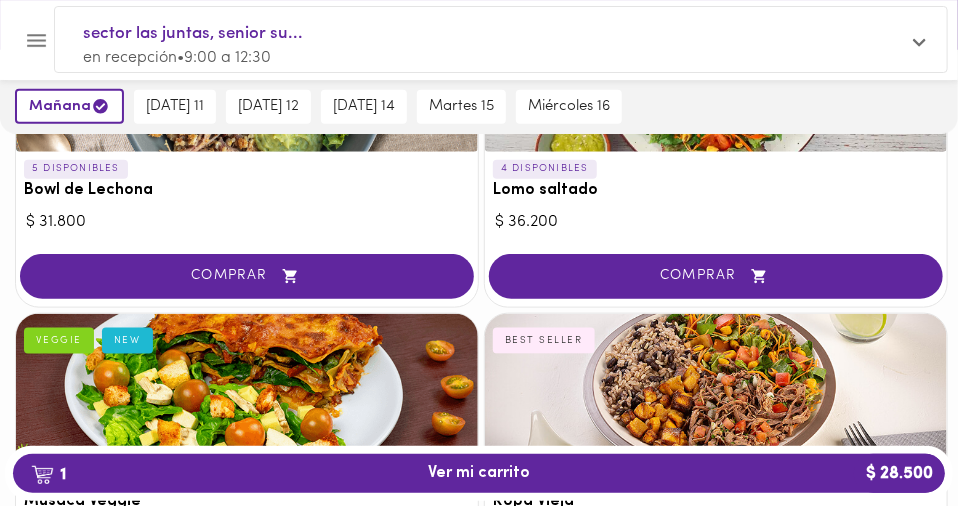 scroll, scrollTop: 585, scrollLeft: 0, axis: vertical 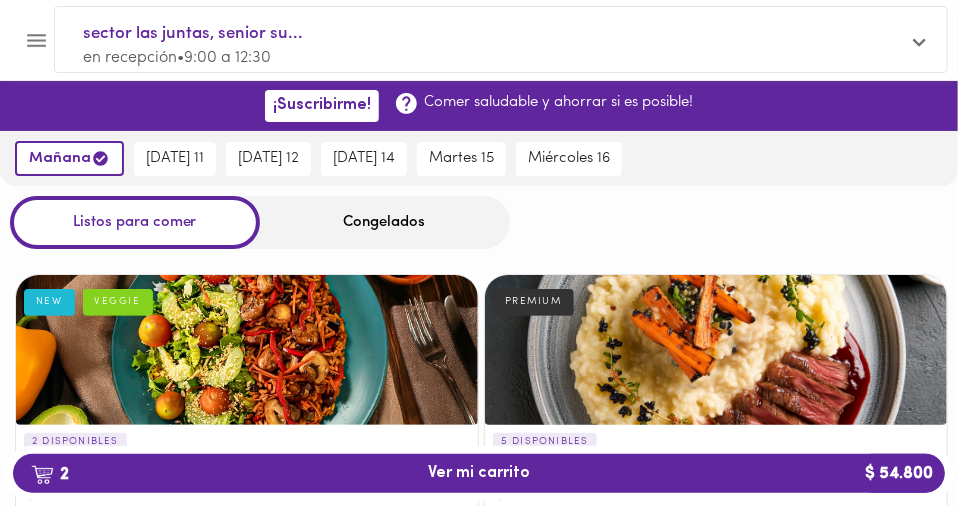 click on "Congelados" at bounding box center (385, 222) 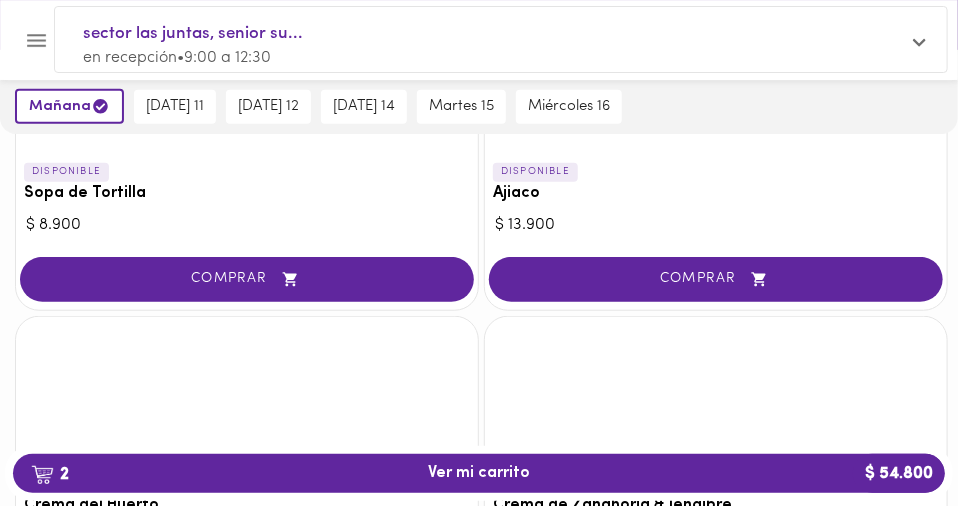 scroll, scrollTop: 330, scrollLeft: 0, axis: vertical 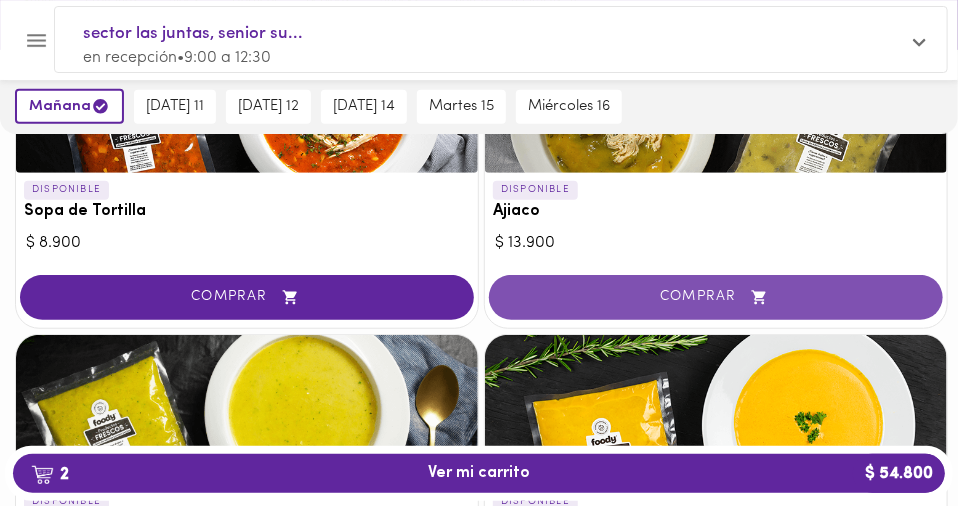 click on "COMPRAR" at bounding box center (716, 297) 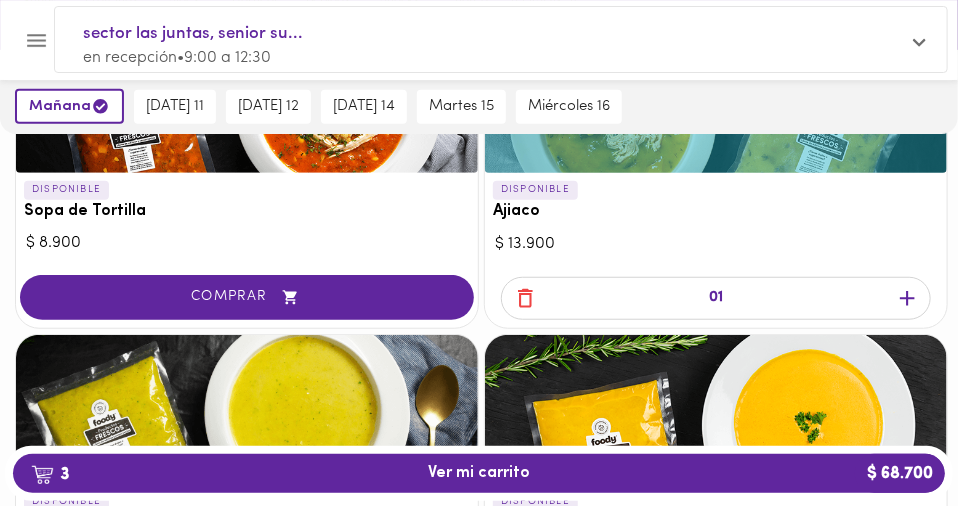 click 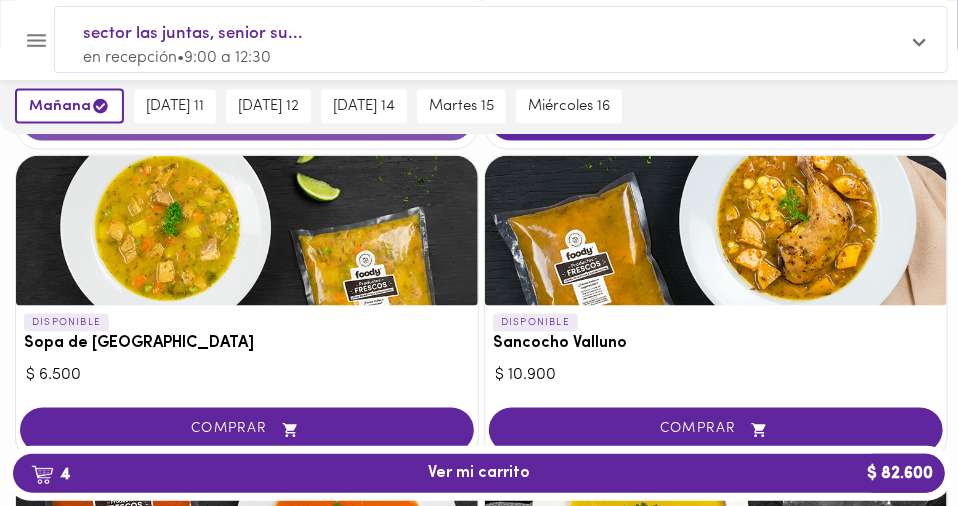 scroll, scrollTop: 829, scrollLeft: 0, axis: vertical 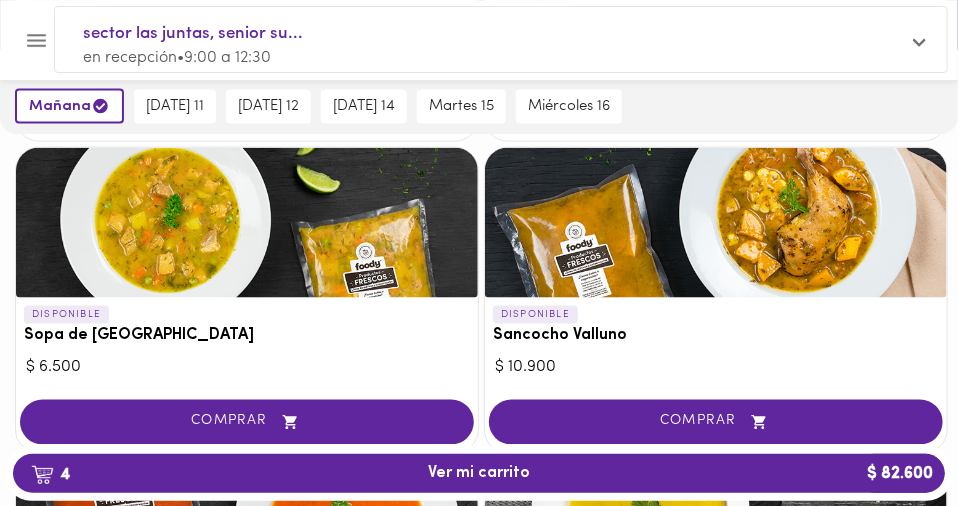 click at bounding box center [247, 1158] 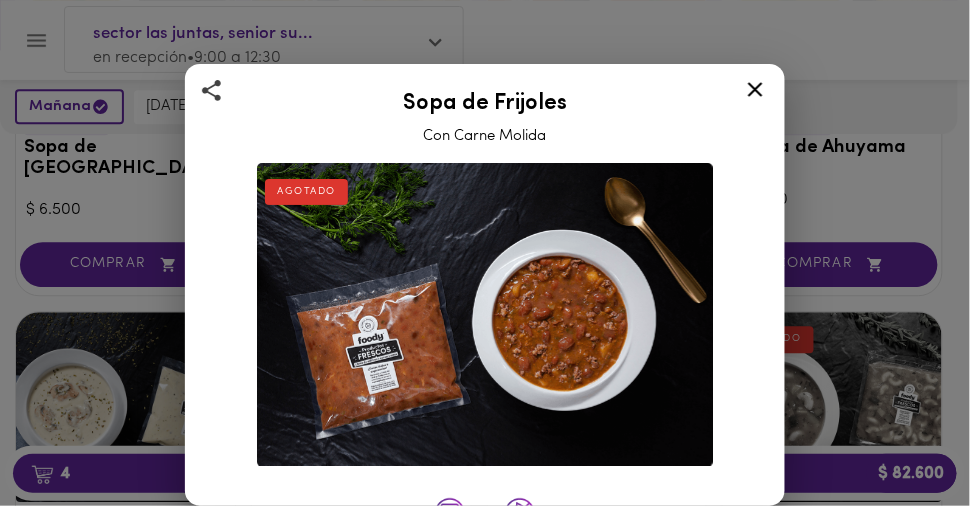 click 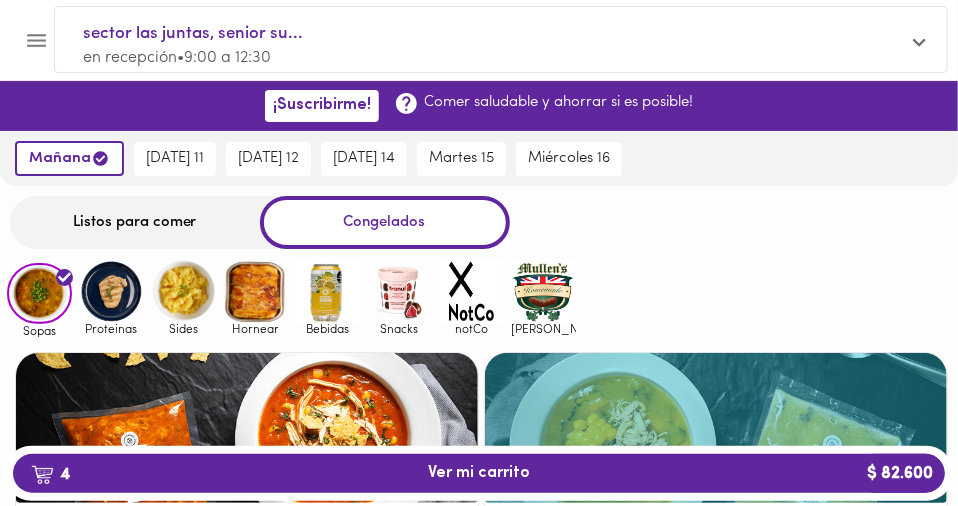 scroll, scrollTop: 0, scrollLeft: 0, axis: both 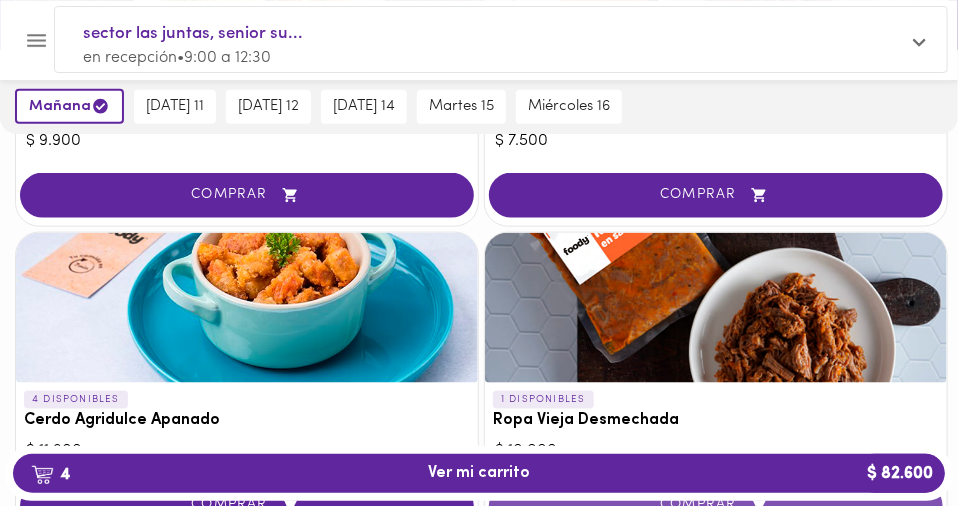 click on "COMPRAR" at bounding box center (716, 506) 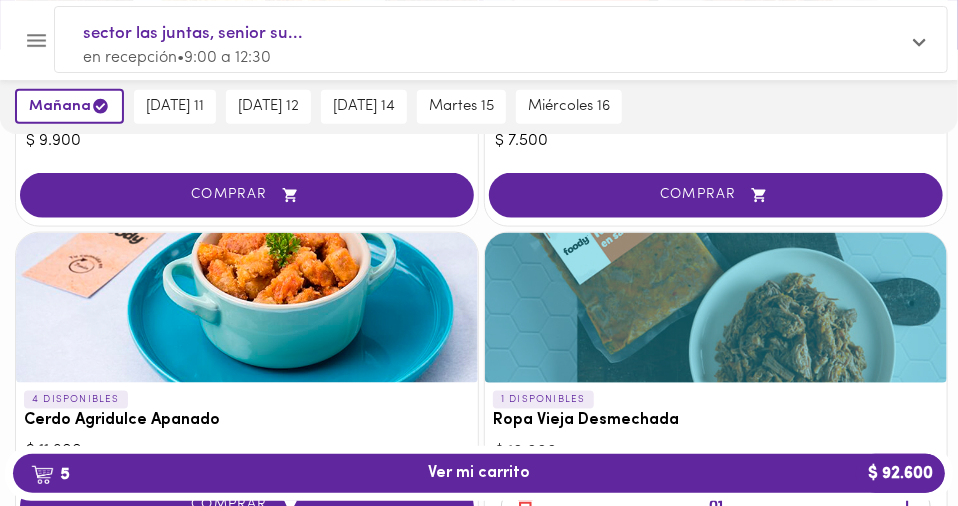 click on "COMPRAR" at bounding box center (247, 818) 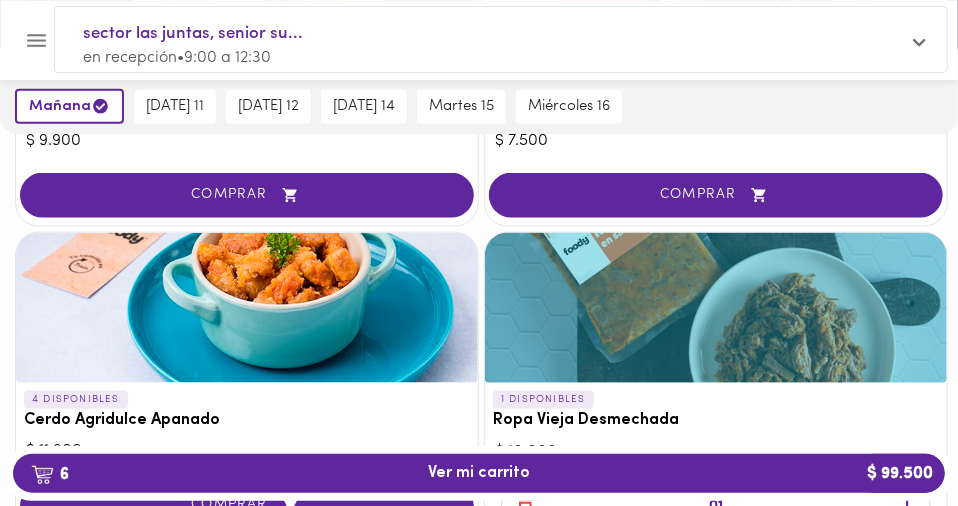 click 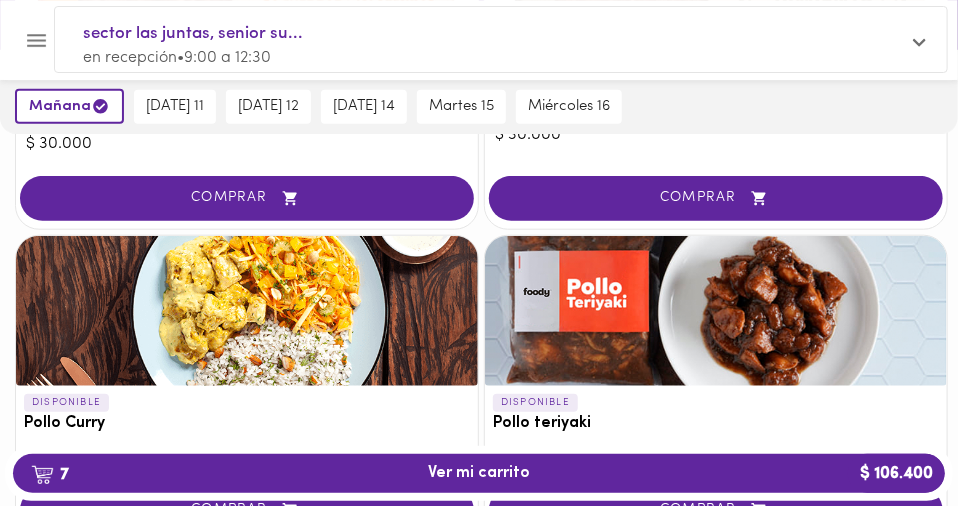 scroll, scrollTop: 438, scrollLeft: 0, axis: vertical 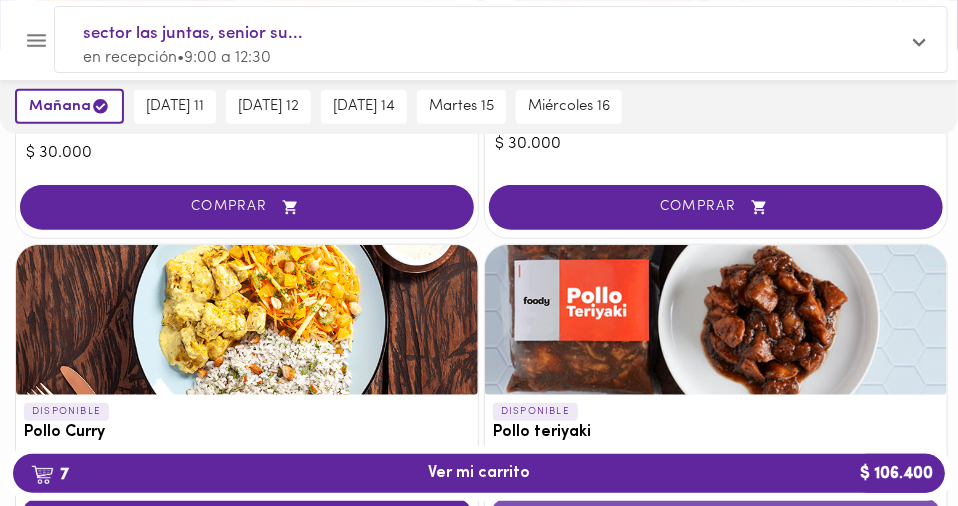 click on "COMPRAR" at bounding box center [716, 519] 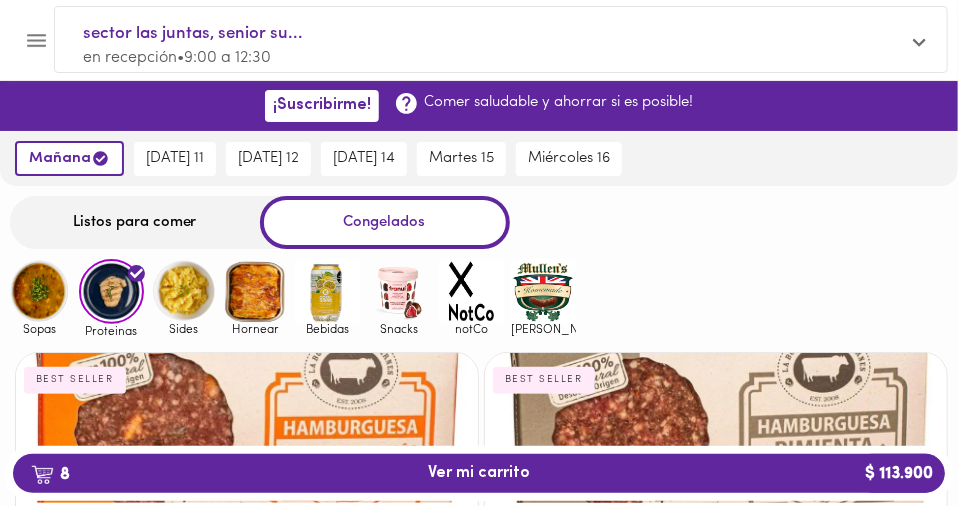 scroll, scrollTop: 0, scrollLeft: 0, axis: both 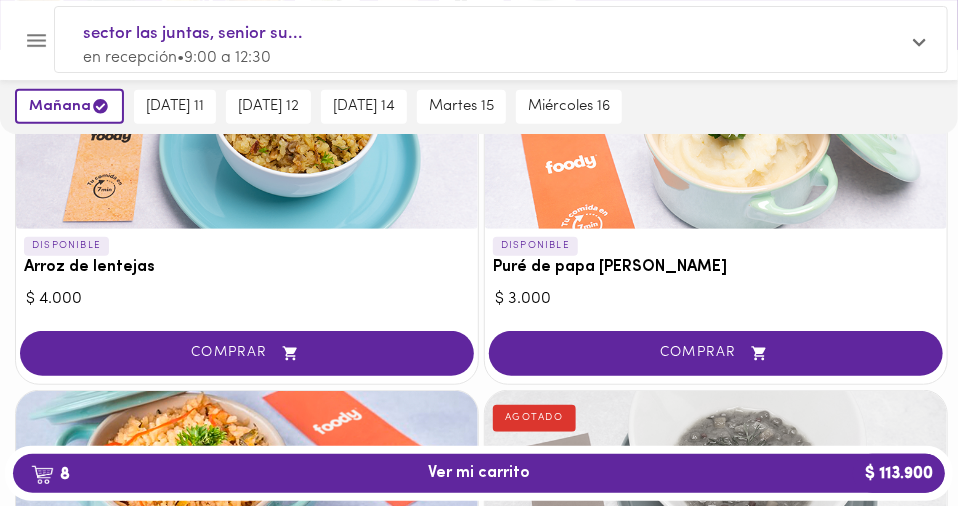 click on "COMPRAR" at bounding box center (247, 665) 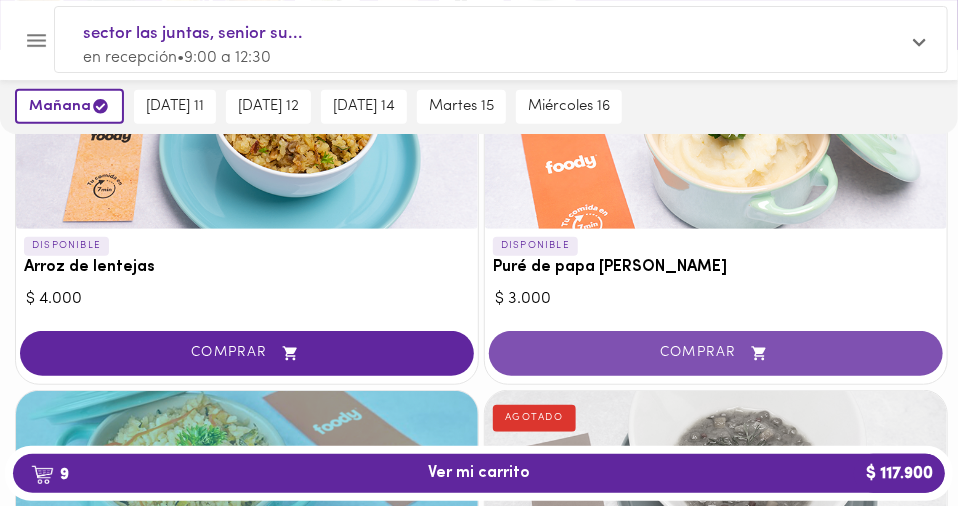 click on "COMPRAR" at bounding box center (716, 353) 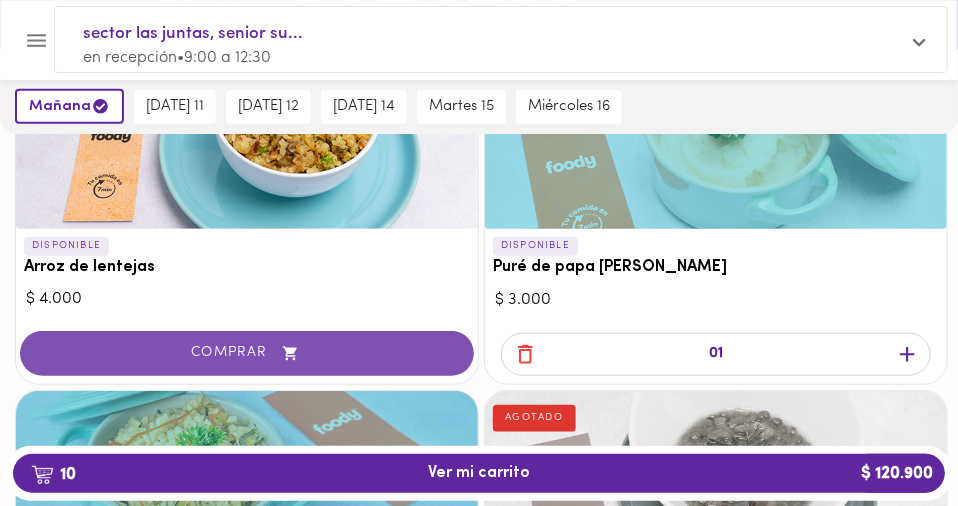 click on "COMPRAR" at bounding box center [247, 353] 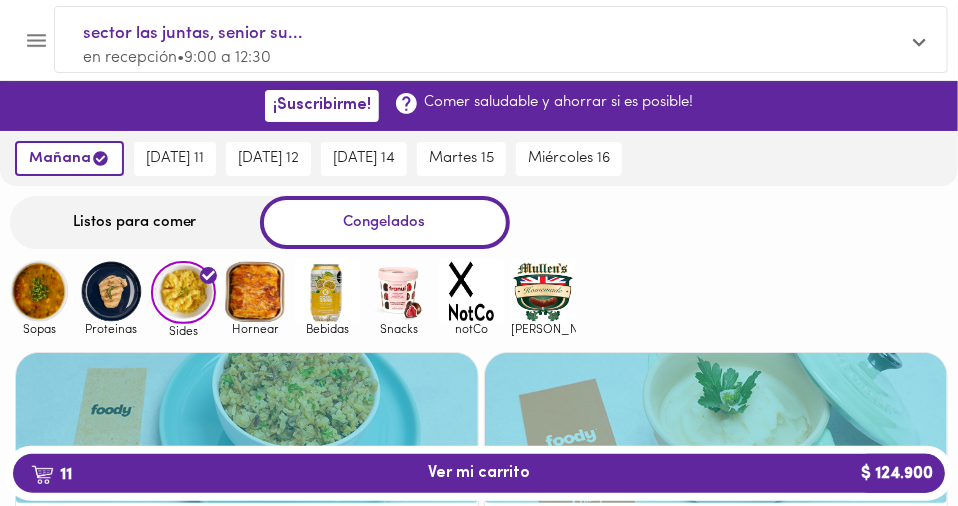 scroll, scrollTop: 0, scrollLeft: 0, axis: both 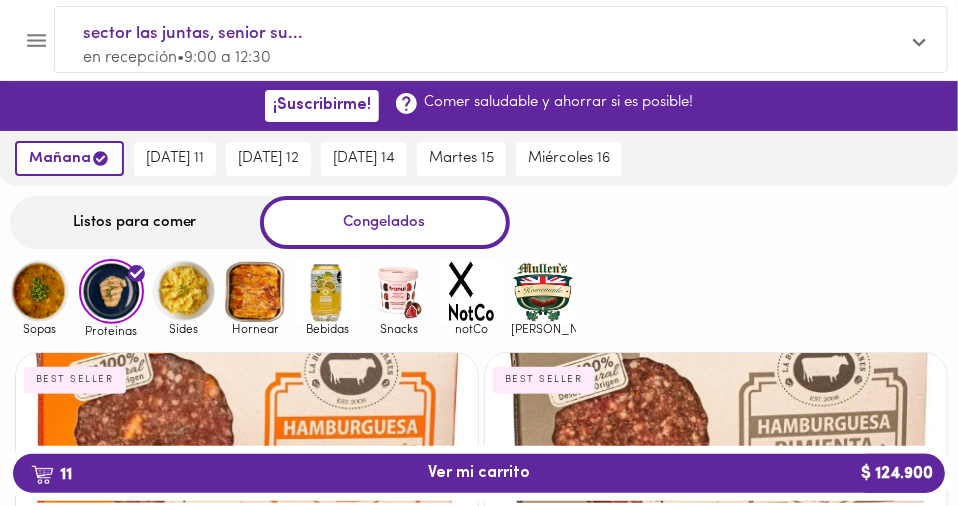 click at bounding box center [39, 291] 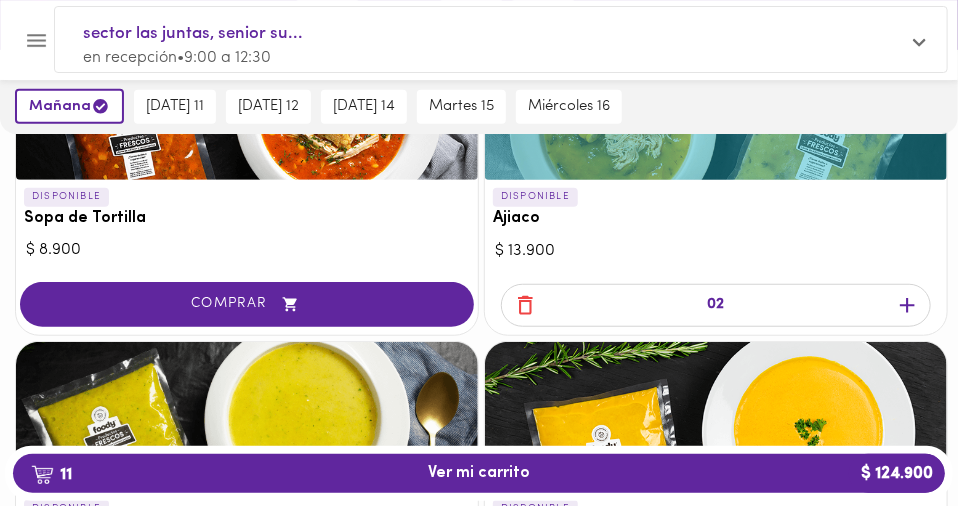 scroll, scrollTop: 328, scrollLeft: 0, axis: vertical 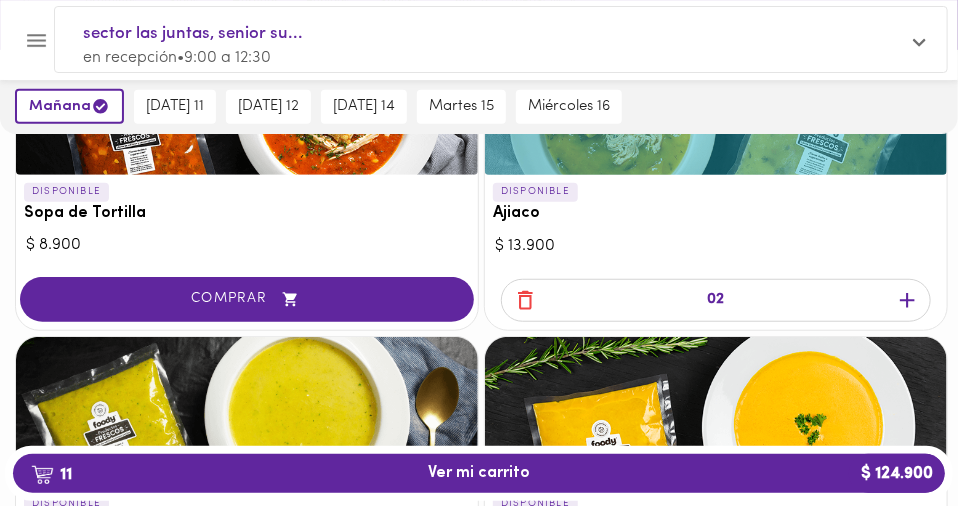 click on "02" at bounding box center [716, 300] 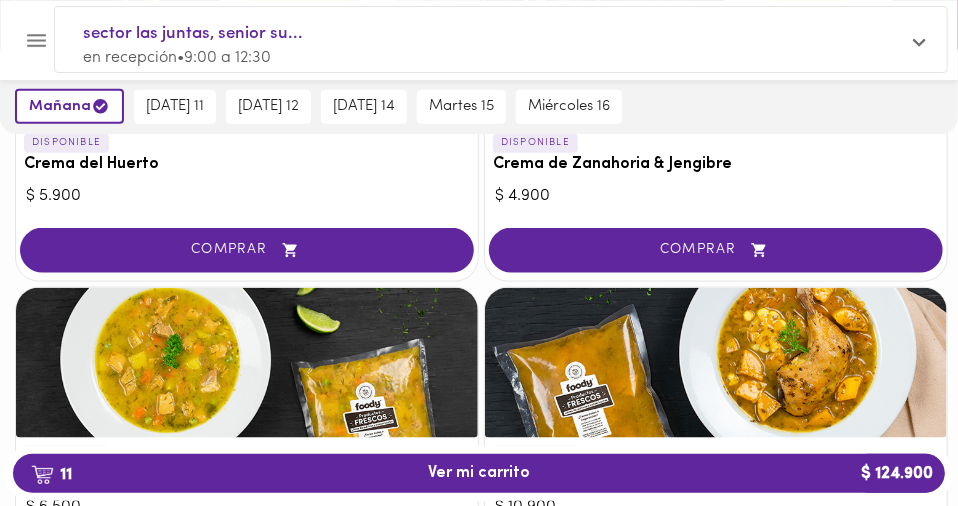 scroll, scrollTop: 689, scrollLeft: 0, axis: vertical 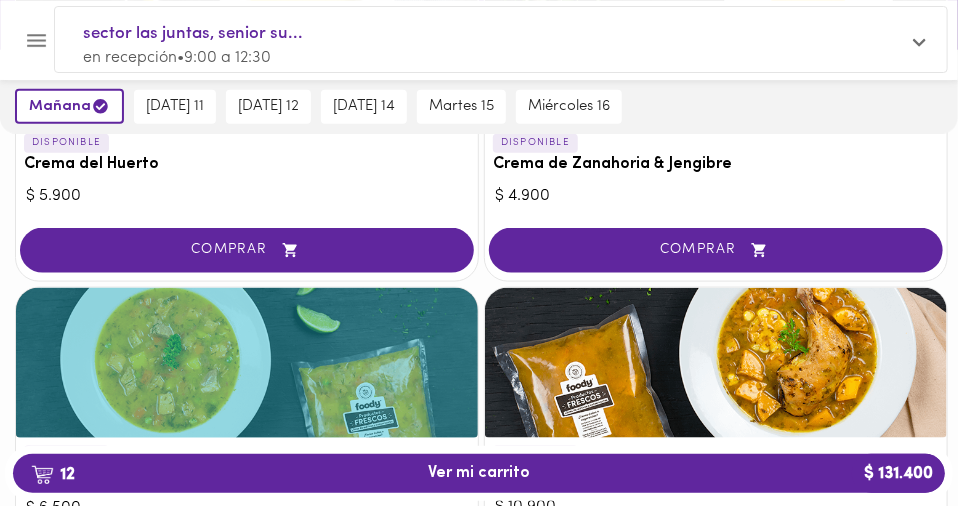 click 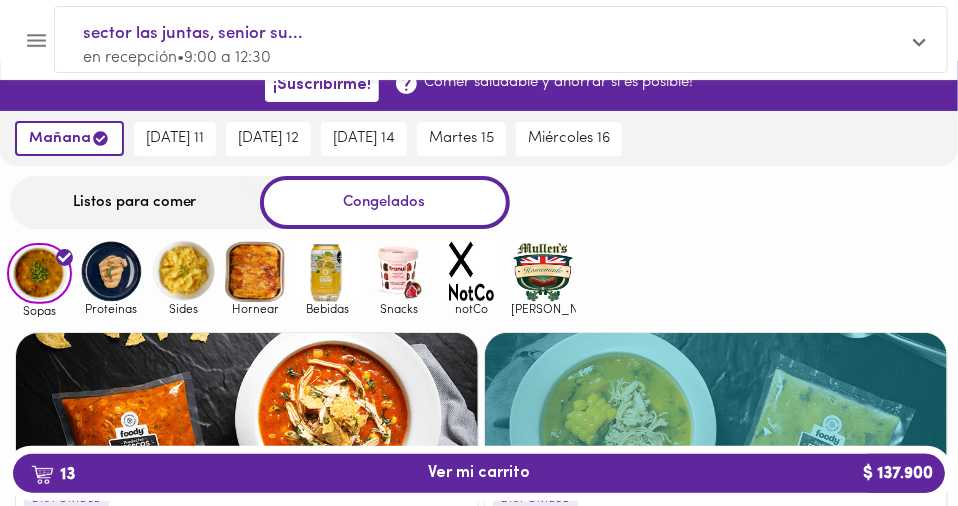 scroll, scrollTop: 0, scrollLeft: 0, axis: both 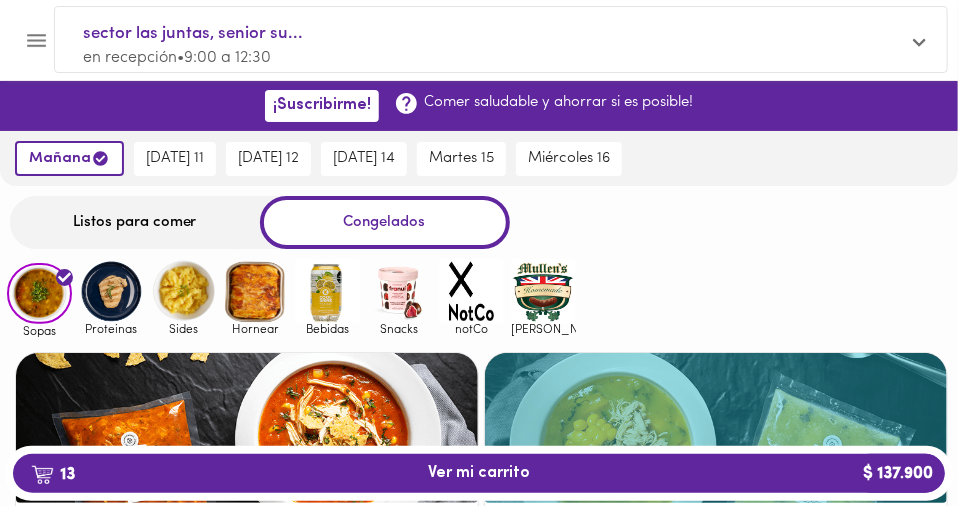 click on "Listos para comer" at bounding box center (135, 222) 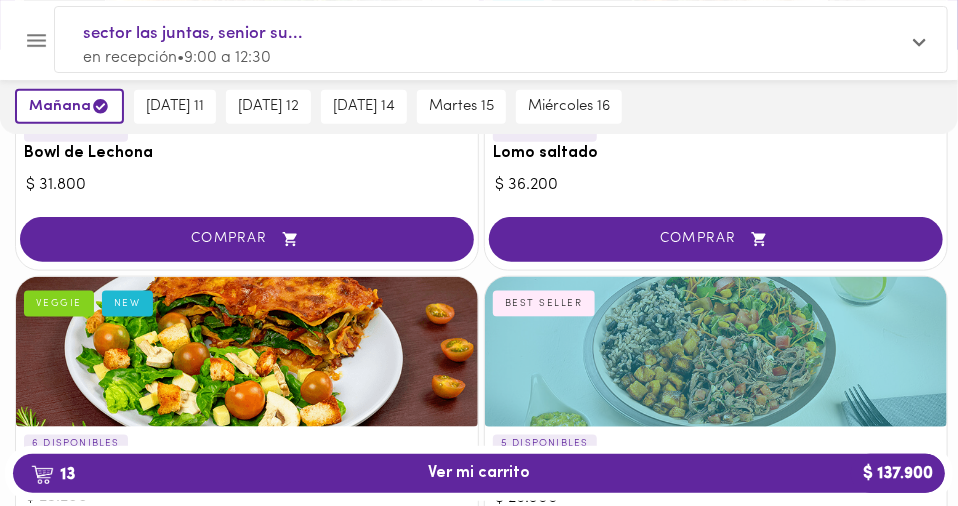 scroll, scrollTop: 626, scrollLeft: 0, axis: vertical 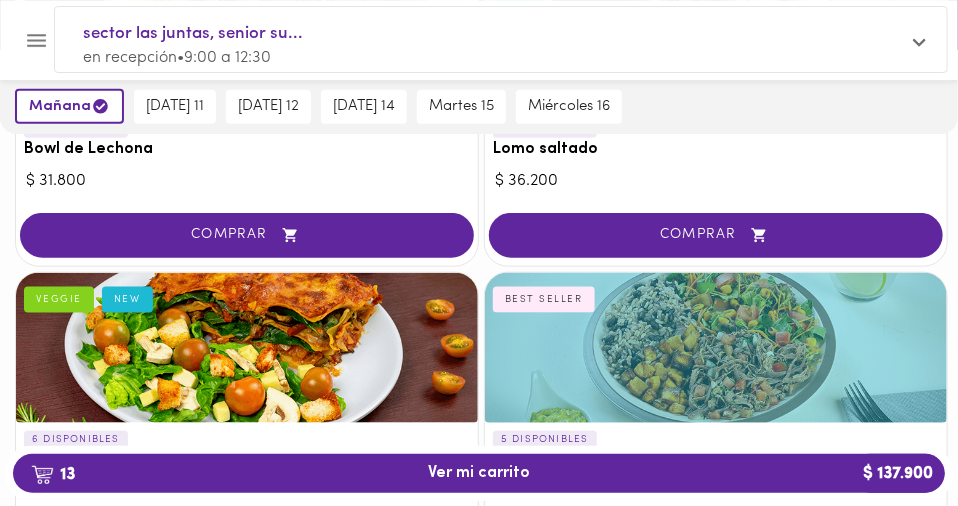 click 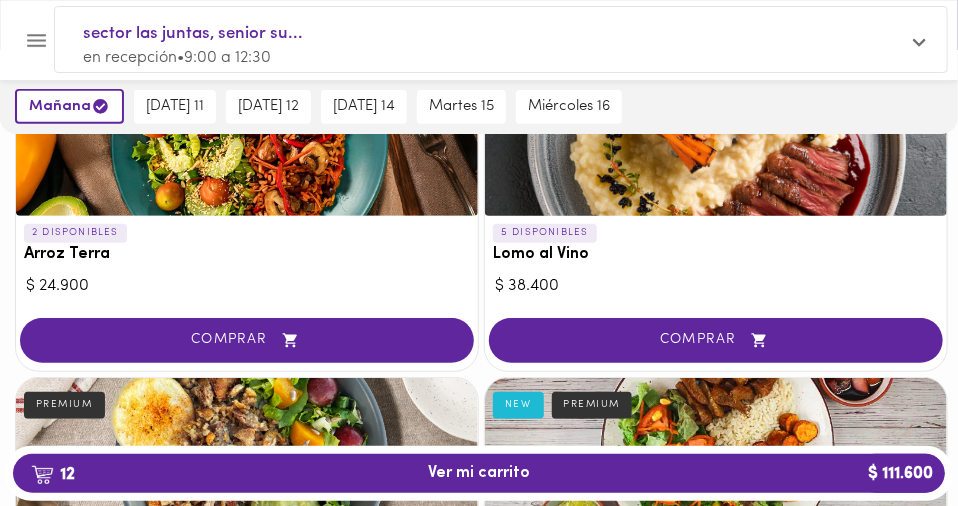 scroll, scrollTop: 218, scrollLeft: 0, axis: vertical 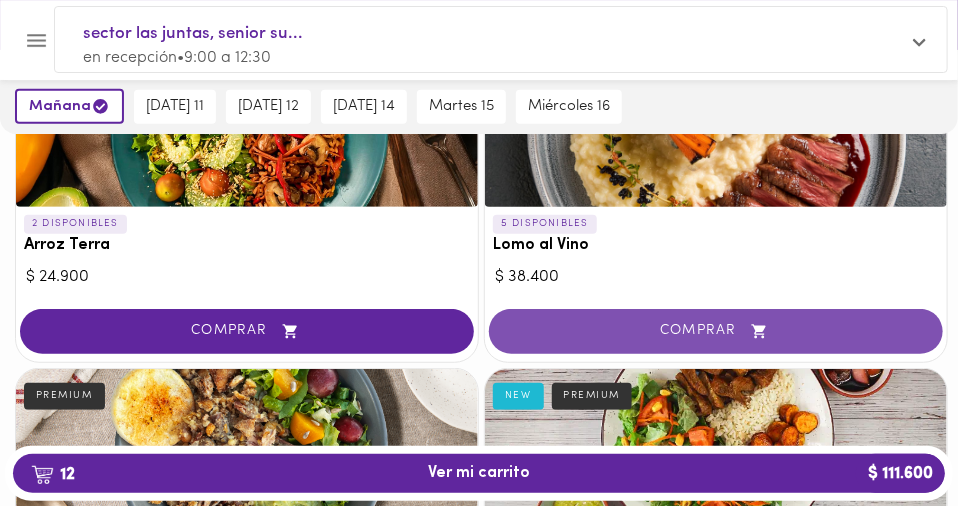 click on "COMPRAR" at bounding box center [716, 331] 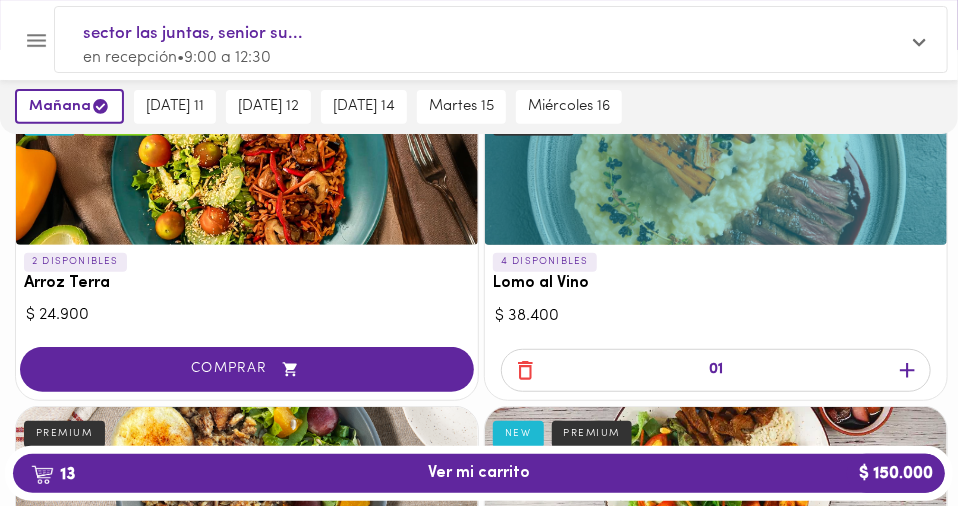scroll, scrollTop: 181, scrollLeft: 0, axis: vertical 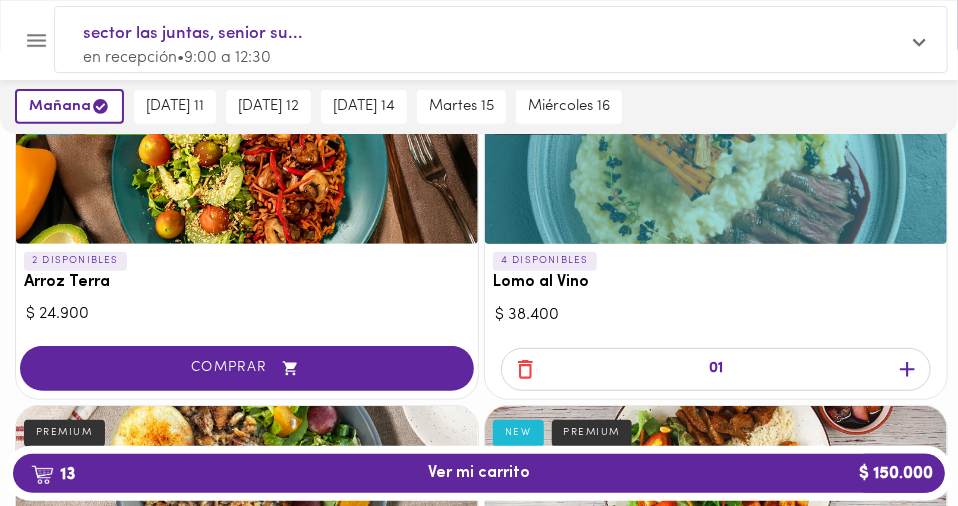 click 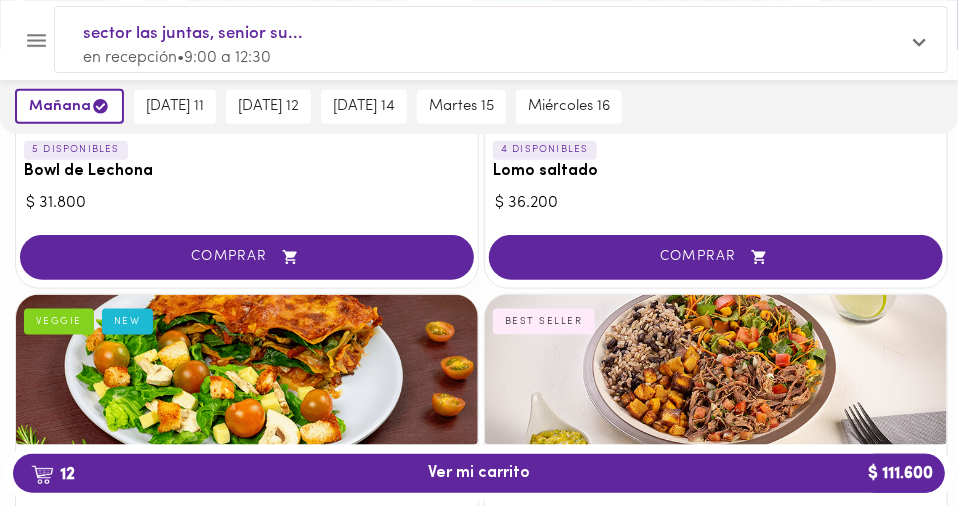 scroll, scrollTop: 603, scrollLeft: 0, axis: vertical 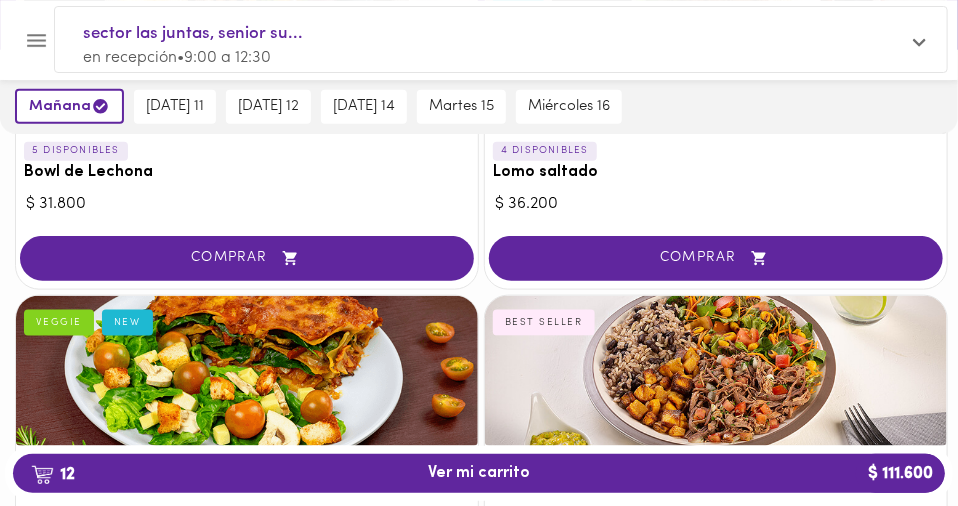 click on "COMPRAR" at bounding box center [716, 882] 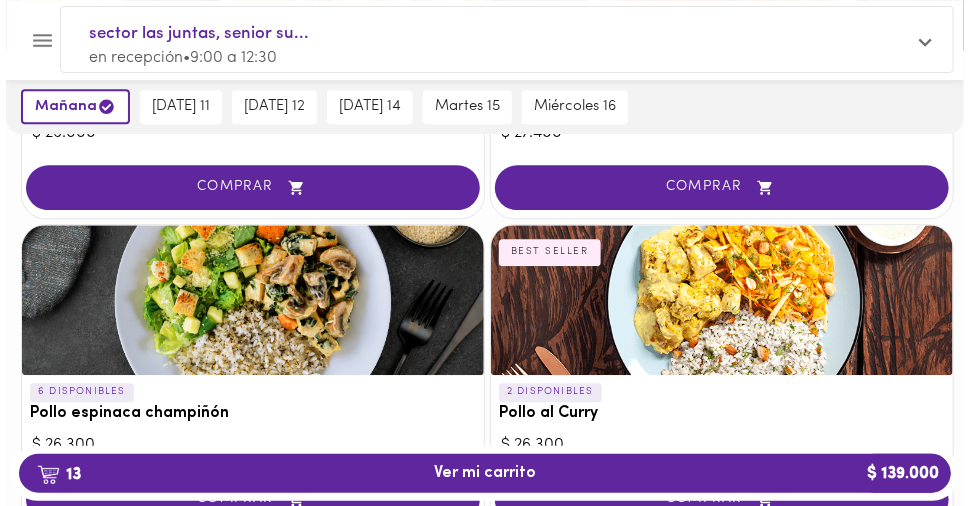 scroll, scrollTop: 1623, scrollLeft: 0, axis: vertical 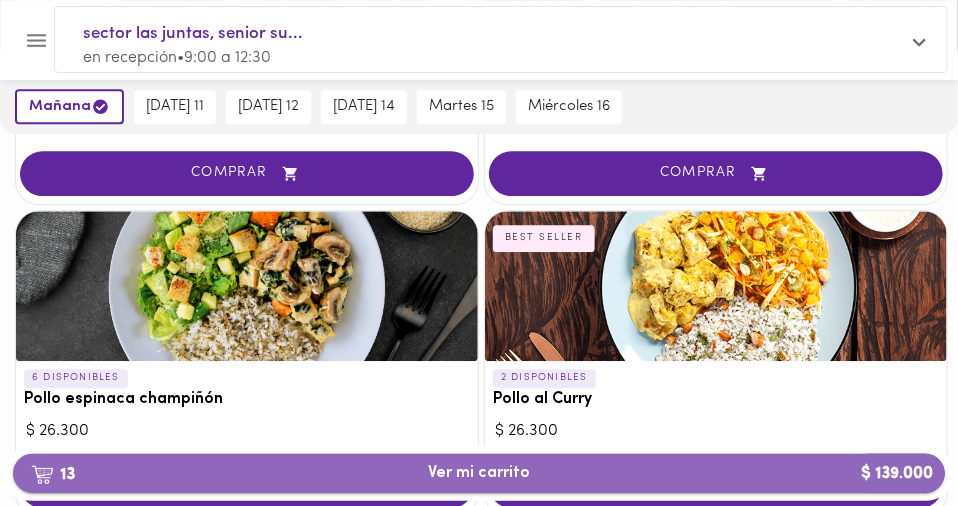 click on "13 Ver mi carrito $ 139.000" at bounding box center (479, 473) 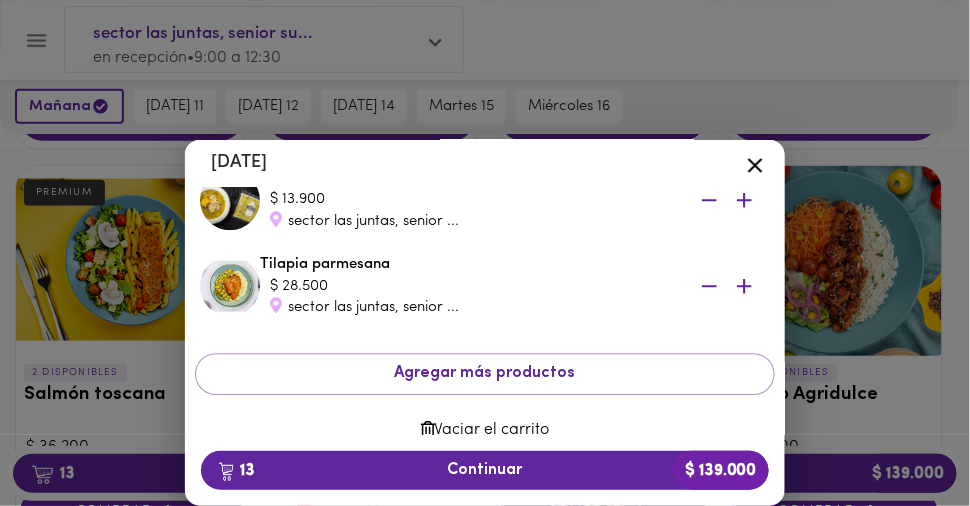 scroll, scrollTop: 1073, scrollLeft: 0, axis: vertical 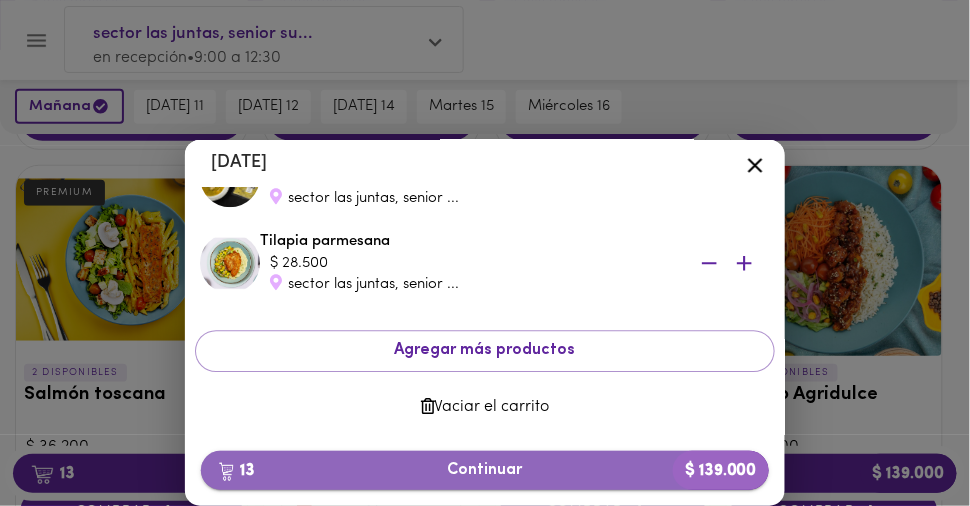 click on "13 Continuar $ 139.000" at bounding box center [485, 470] 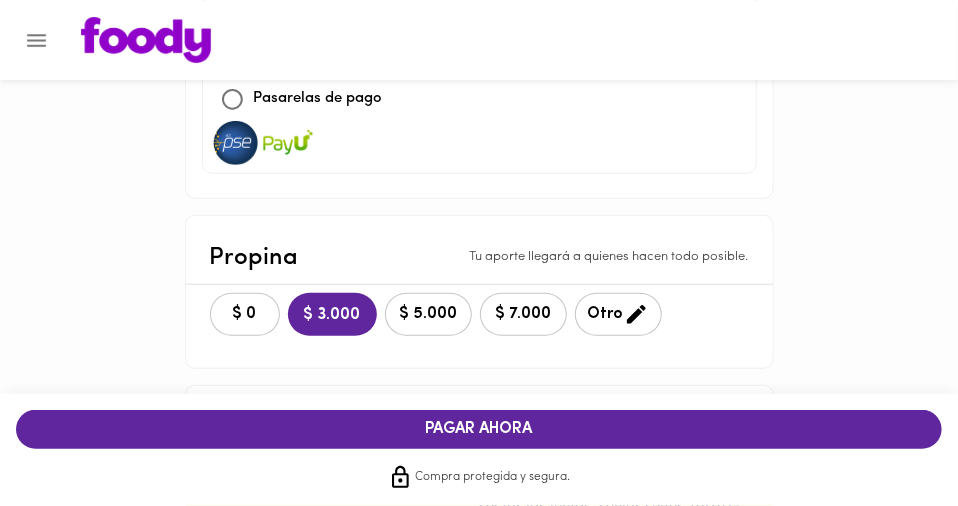 scroll, scrollTop: 316, scrollLeft: 0, axis: vertical 